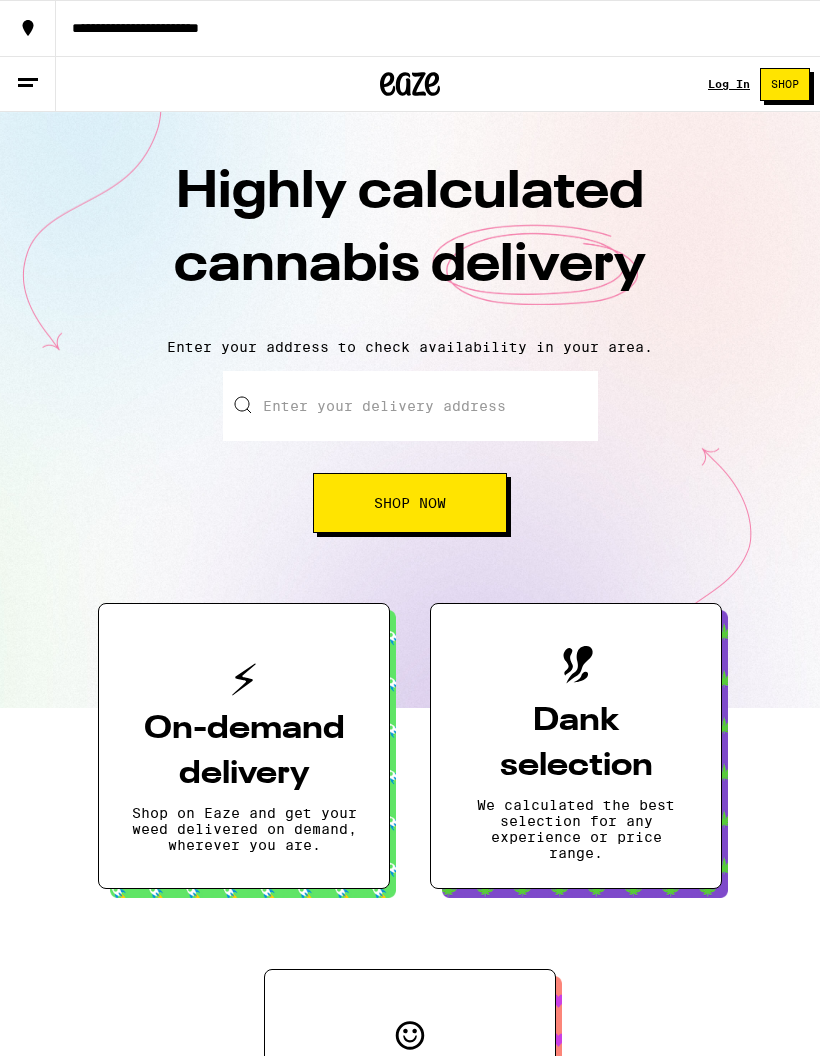 scroll, scrollTop: 0, scrollLeft: 0, axis: both 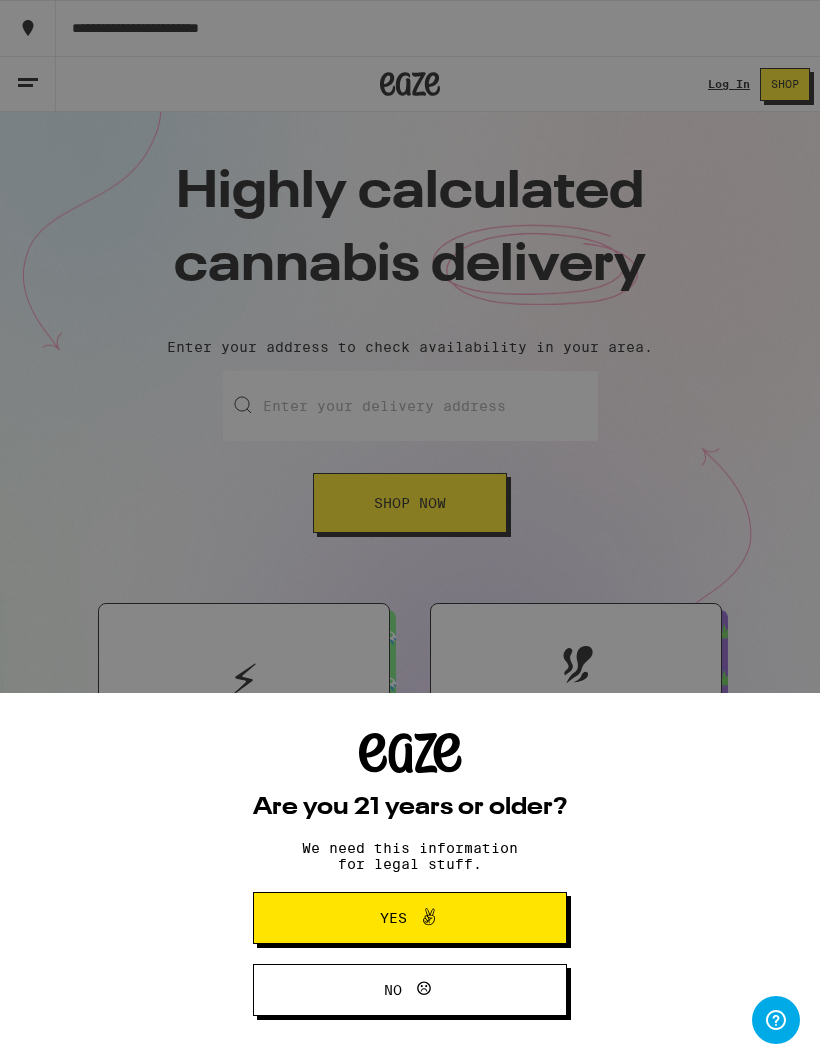 click on "Are you 21 years or older? We need this information for legal stuff. Yes No" at bounding box center [410, 528] 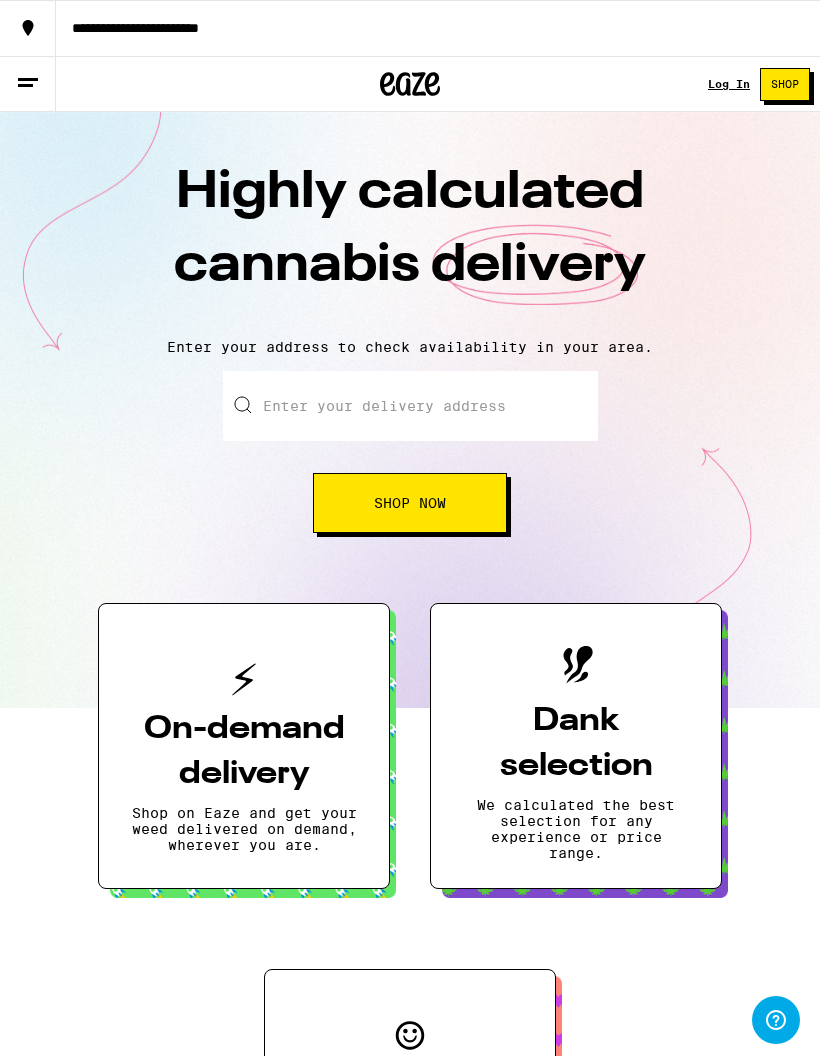 scroll, scrollTop: 0, scrollLeft: 0, axis: both 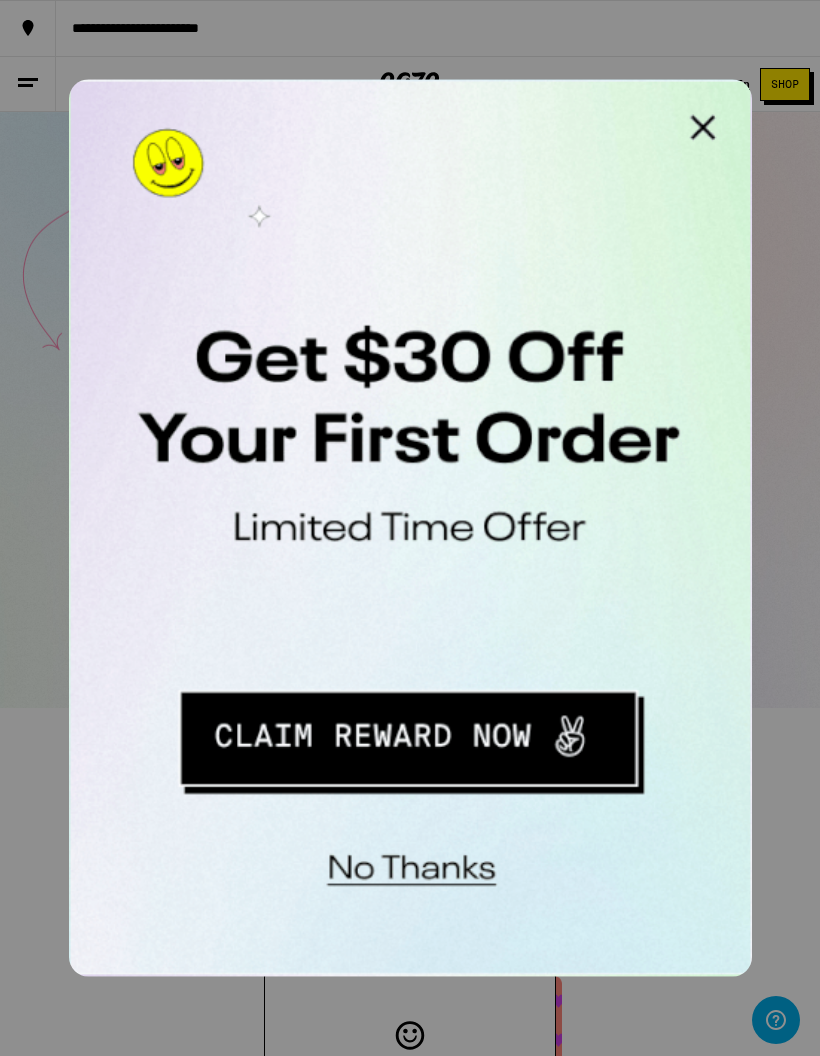 click on "No thanks" at bounding box center (200, 402) 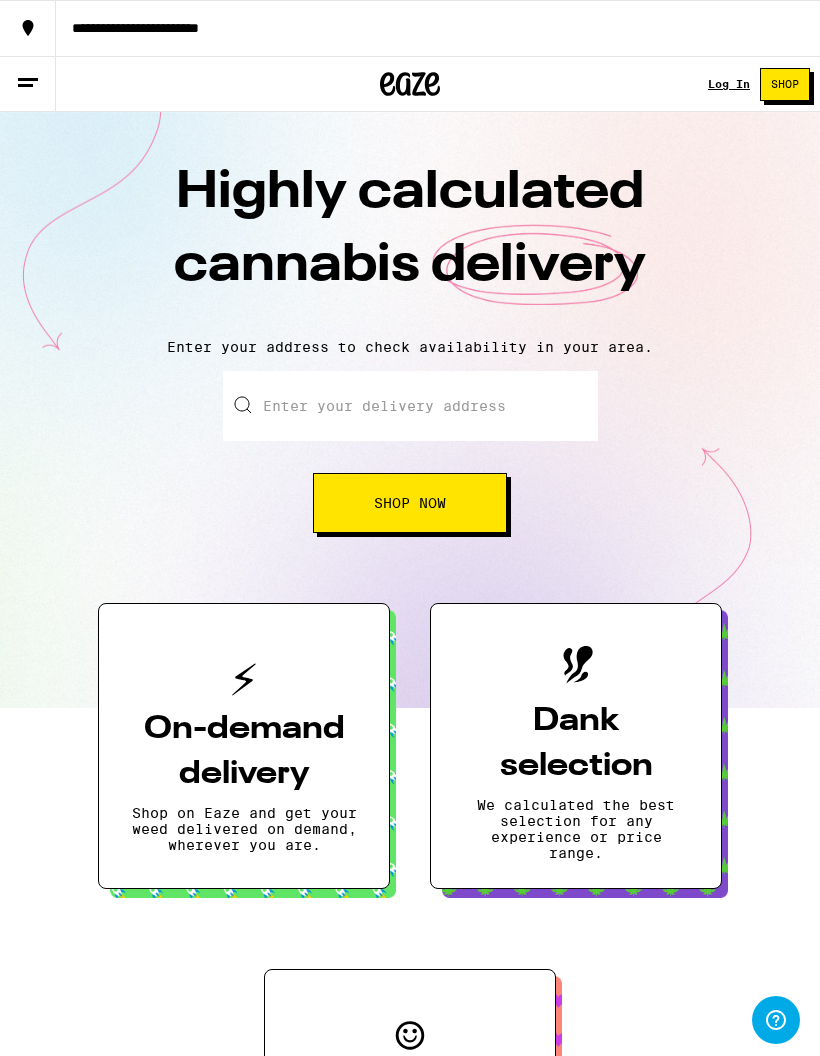 click on "Log In" at bounding box center (729, 84) 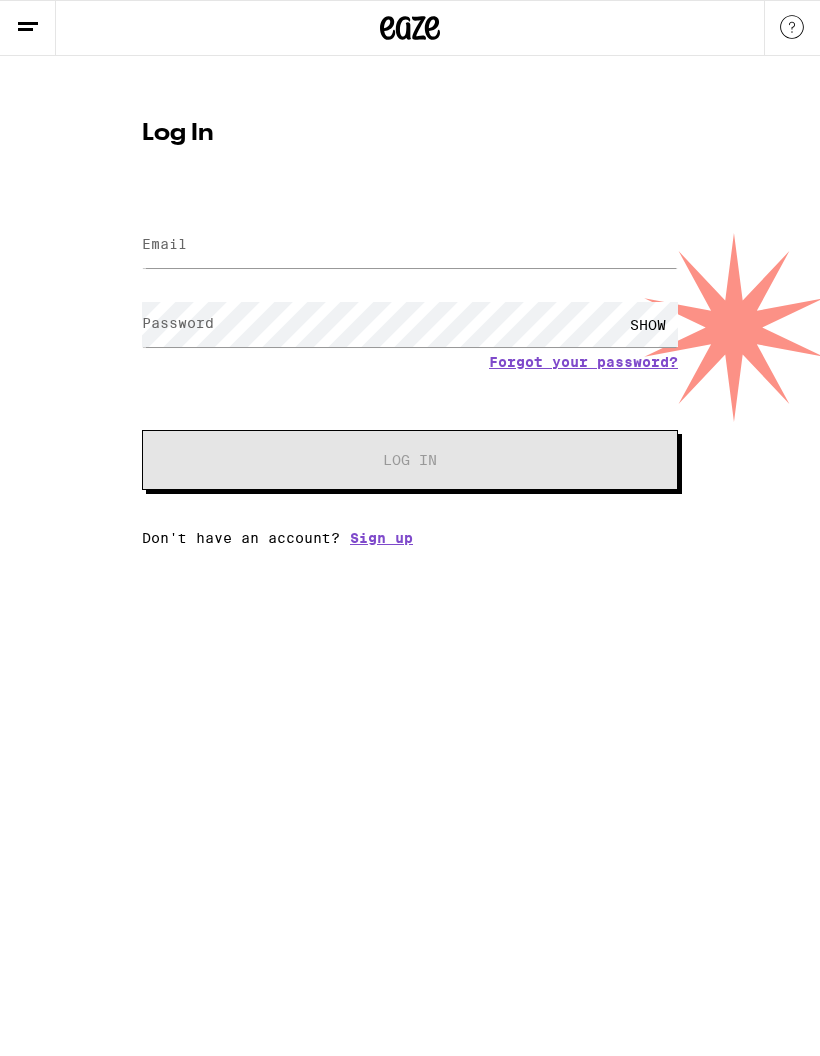 click on "Email" at bounding box center (410, 245) 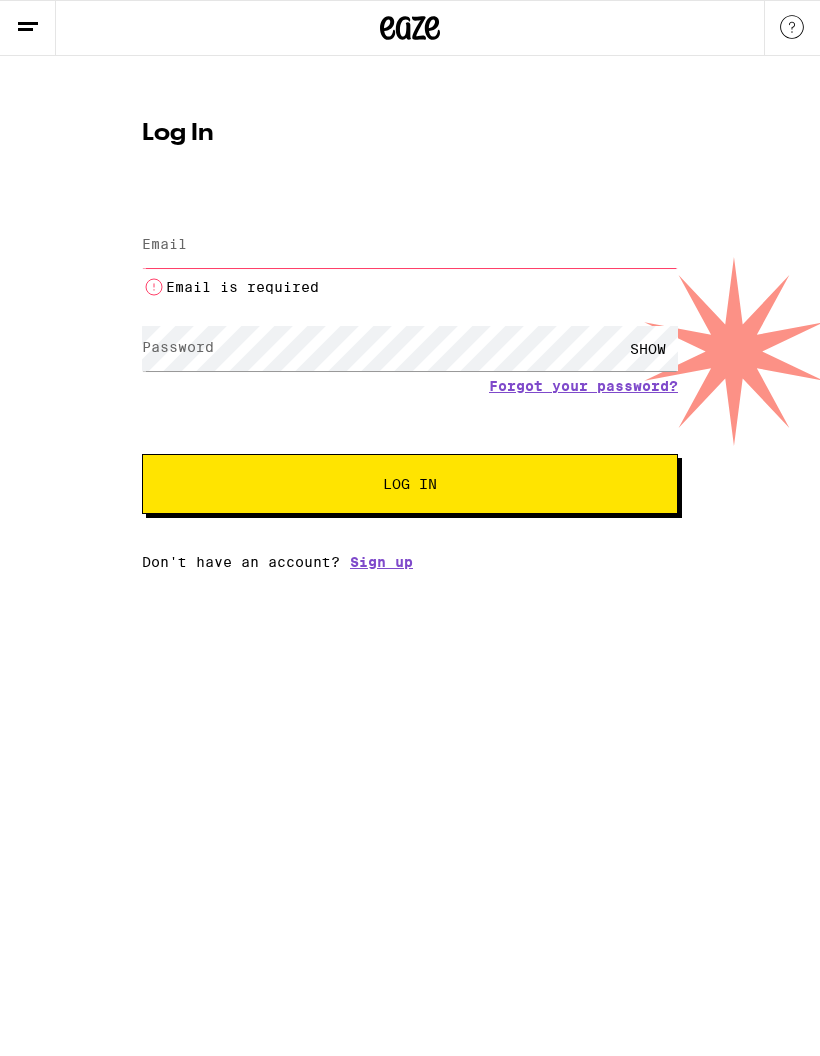 type on "[EMAIL_ADDRESS][DOMAIN_NAME]" 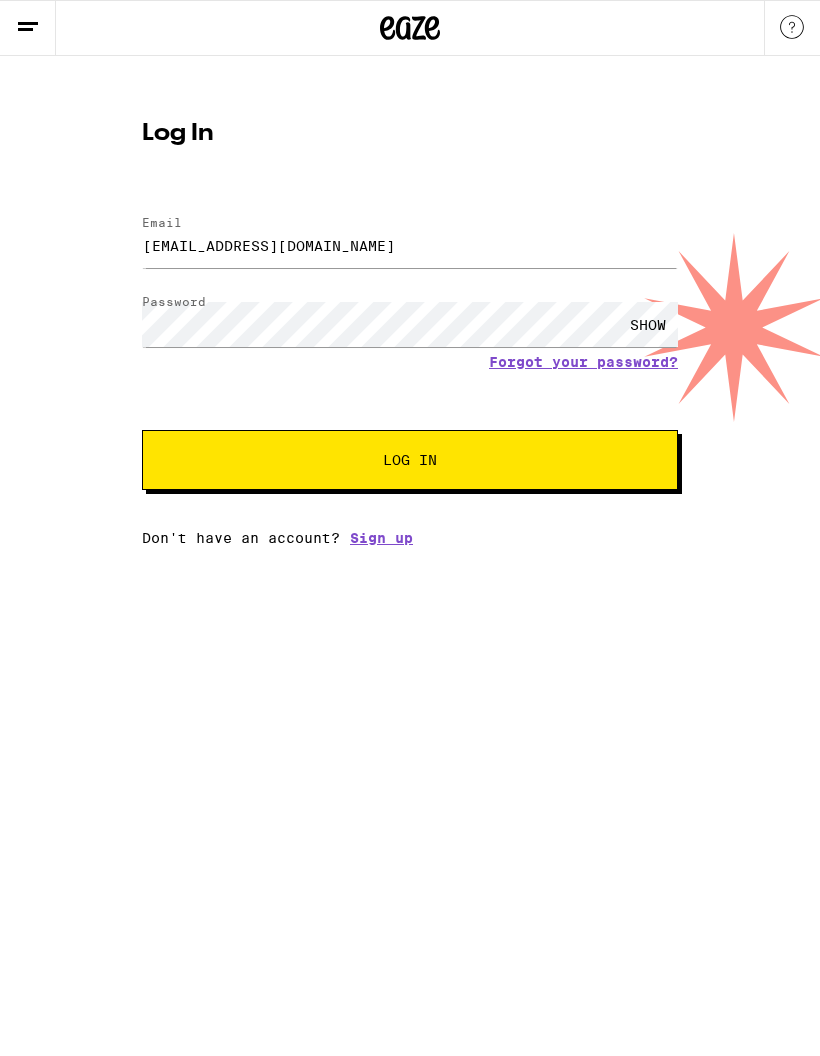 click on "Log In" at bounding box center (410, 460) 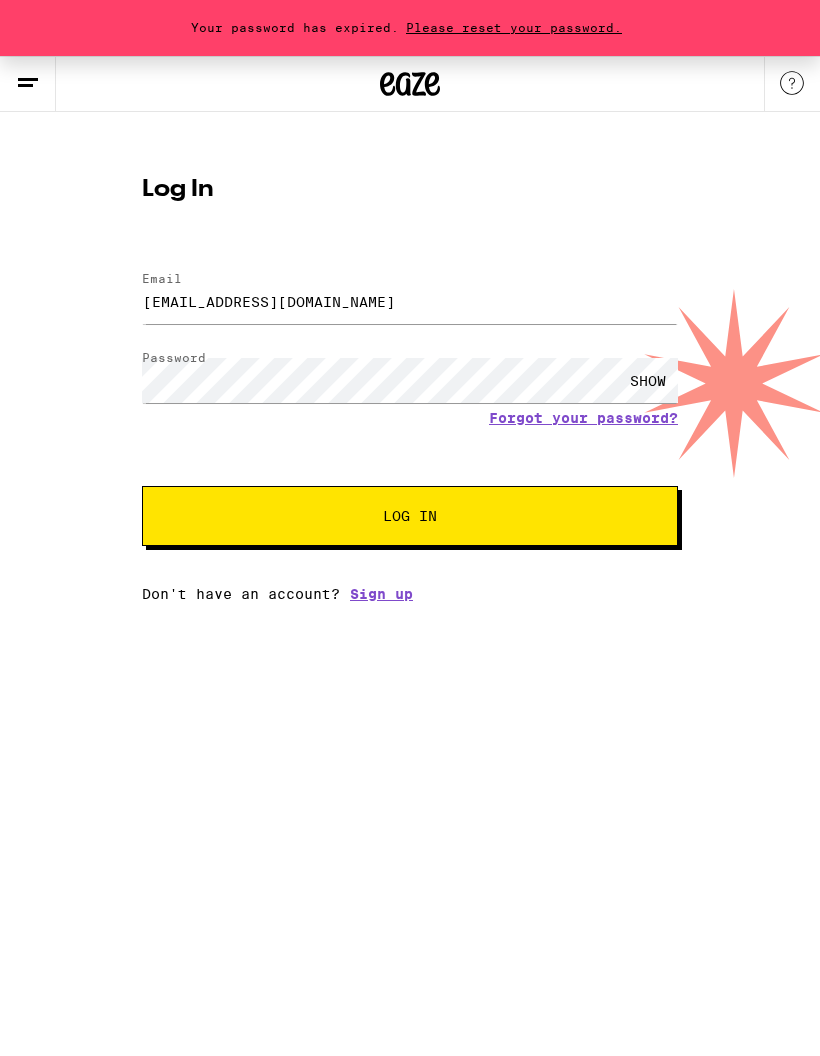 click on "Log In" at bounding box center (410, 516) 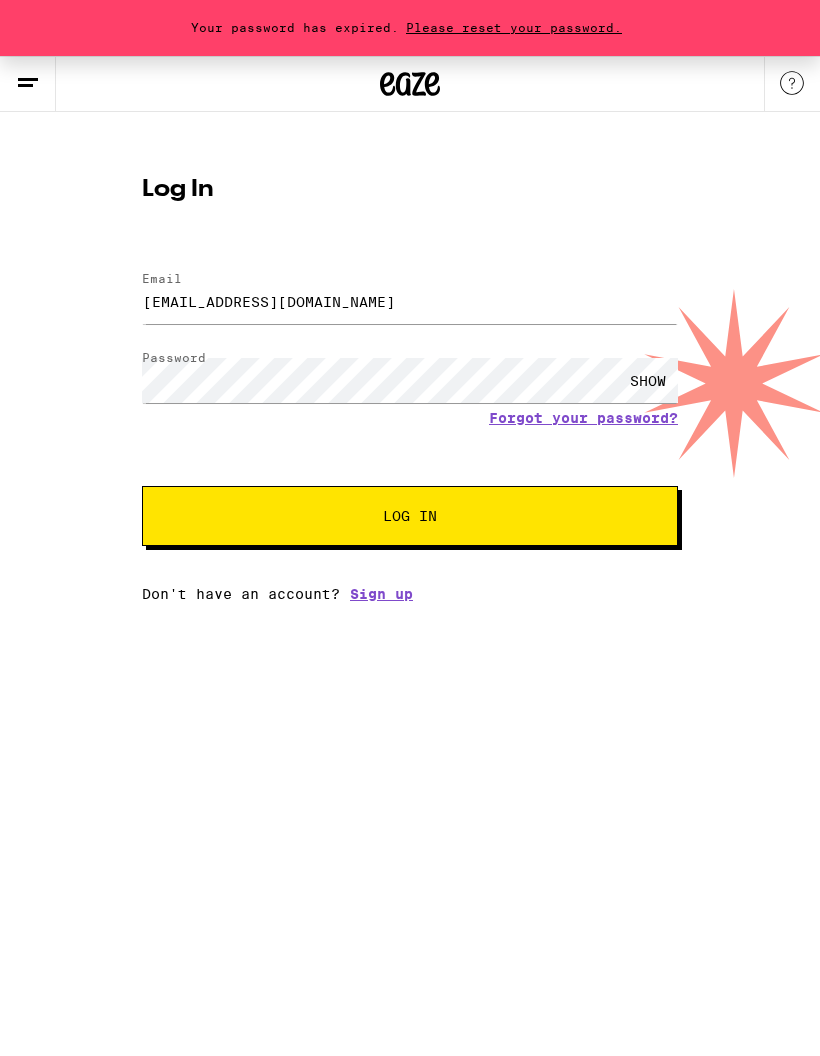 click on "Please reset your password." at bounding box center [514, 27] 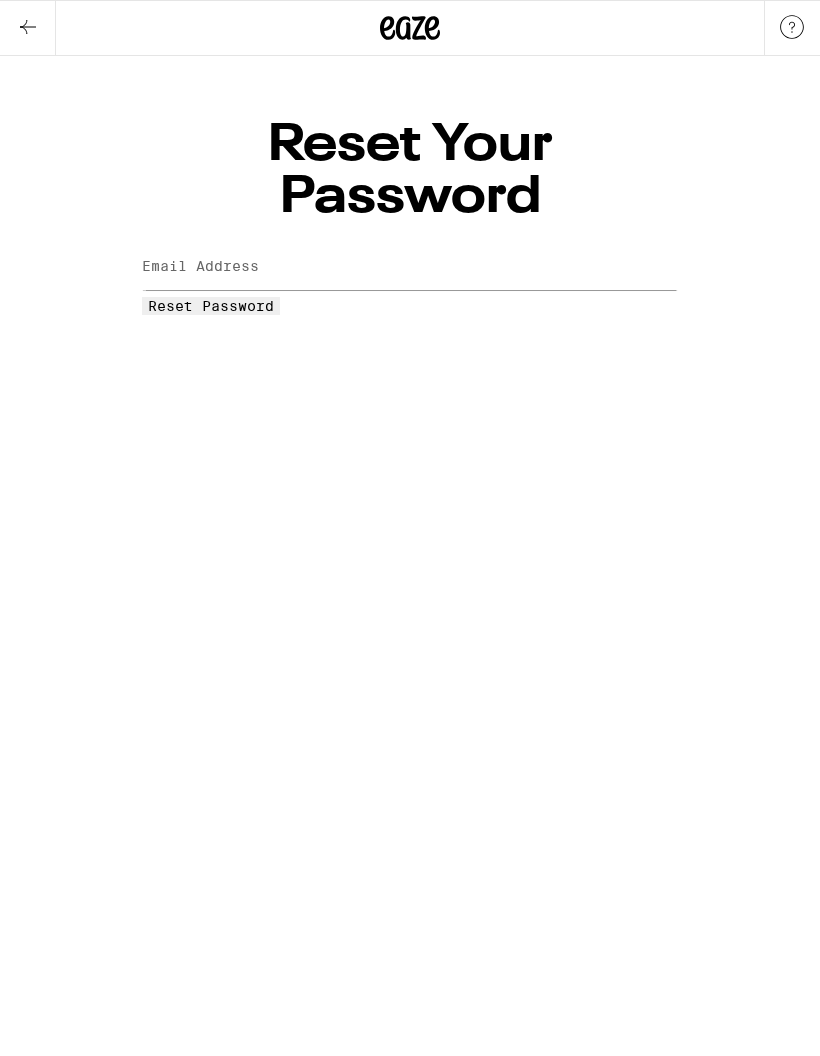 click on "Email Address" at bounding box center [410, 267] 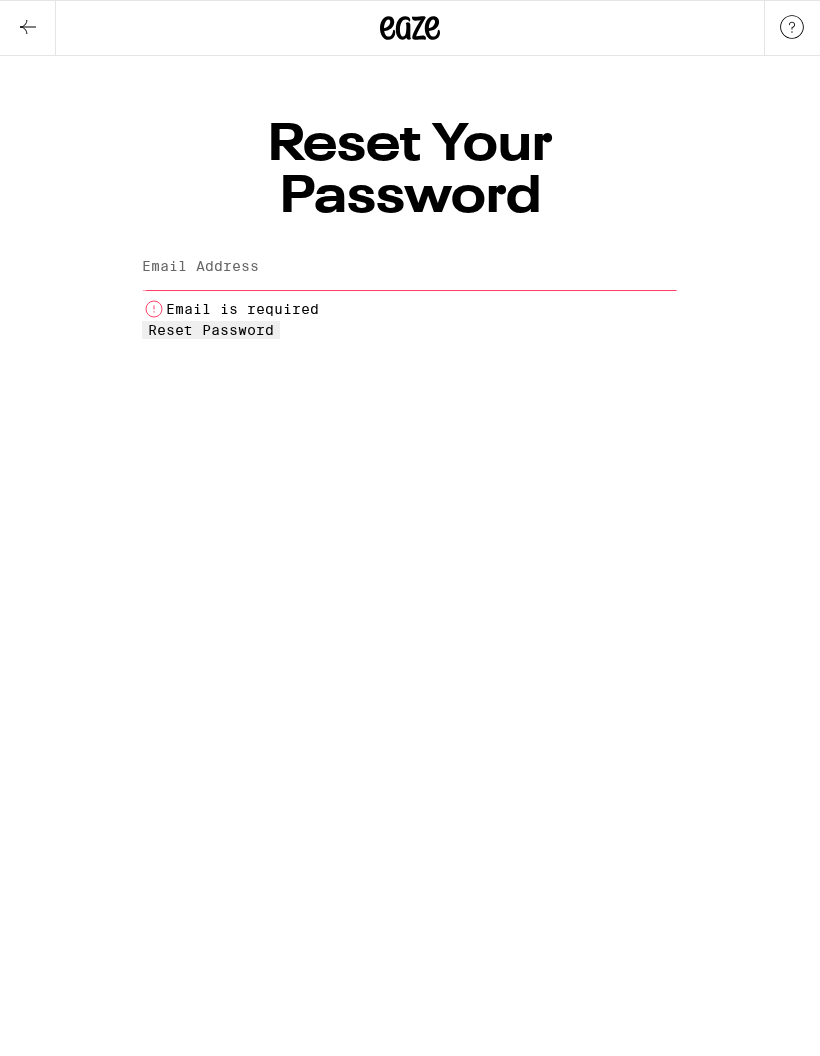 type on "[EMAIL_ADDRESS][DOMAIN_NAME]" 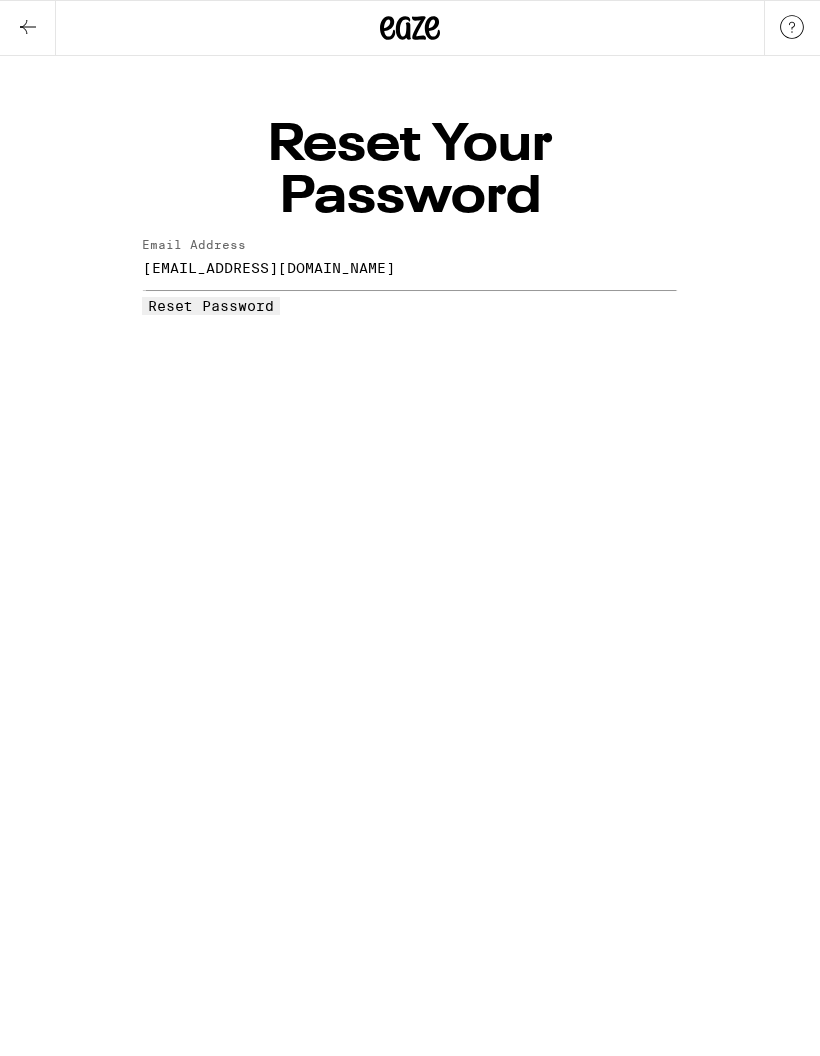 click on "Reset Password" at bounding box center [211, 306] 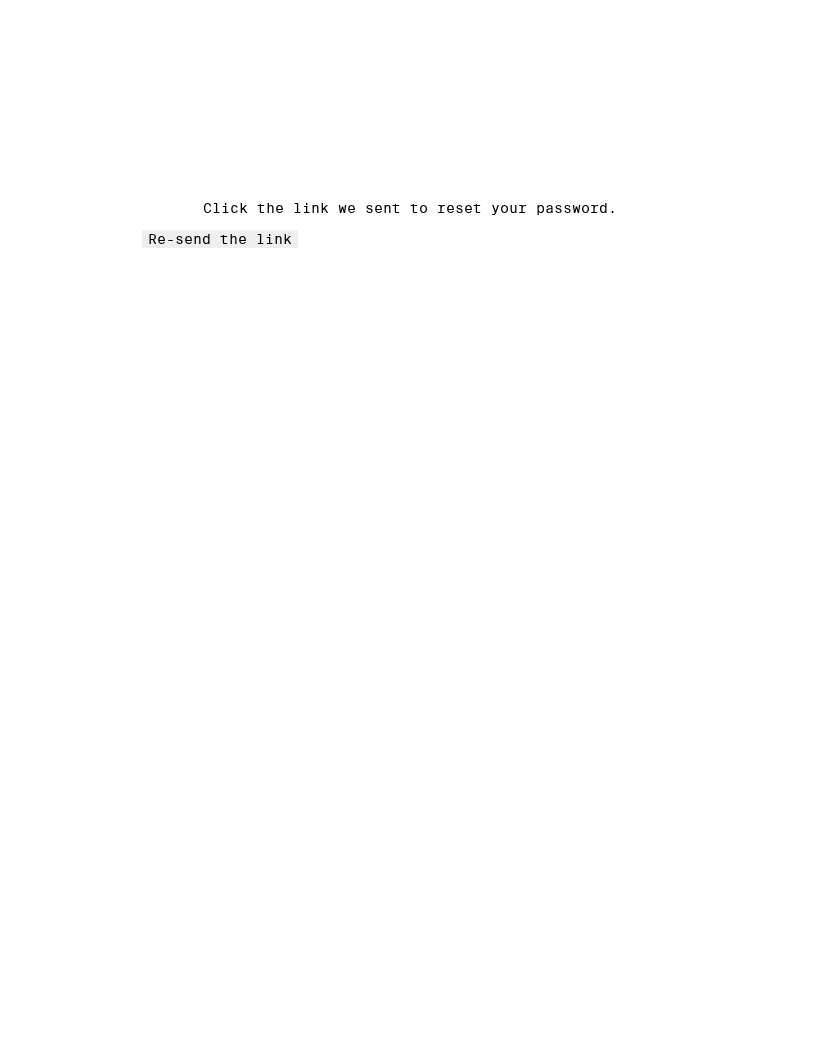 scroll, scrollTop: 0, scrollLeft: 0, axis: both 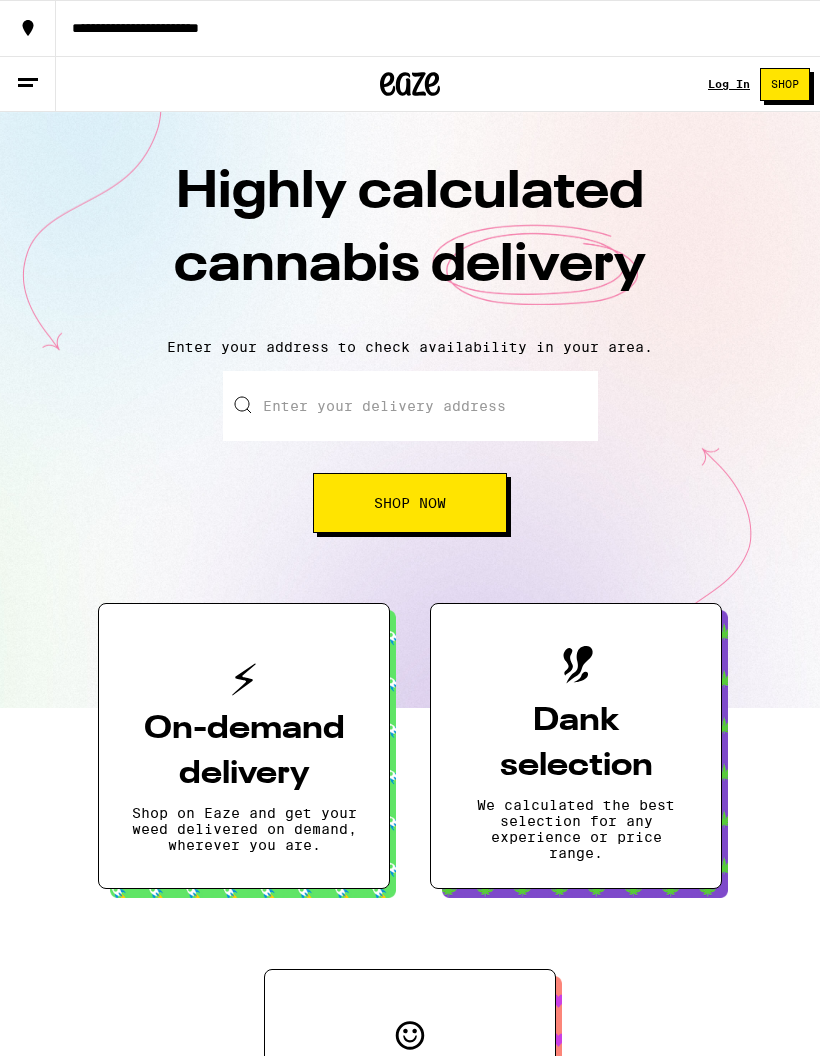 click on "Log In" at bounding box center (729, 84) 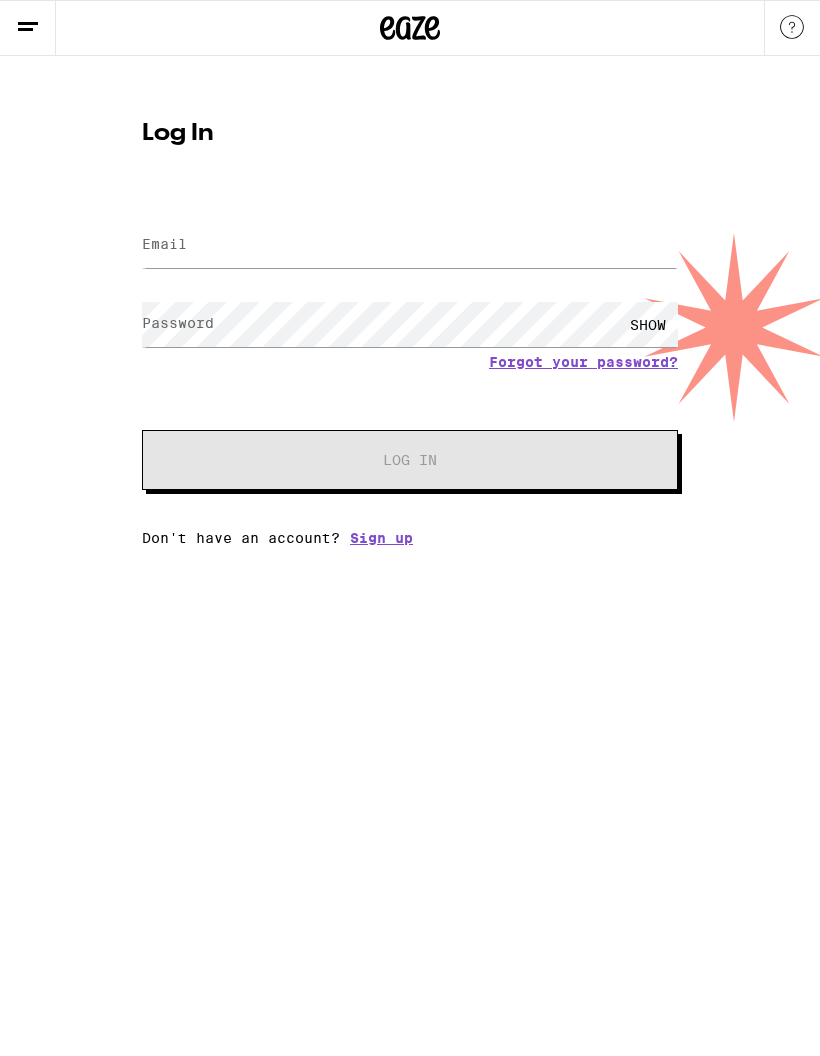 click on "Email" at bounding box center (410, 245) 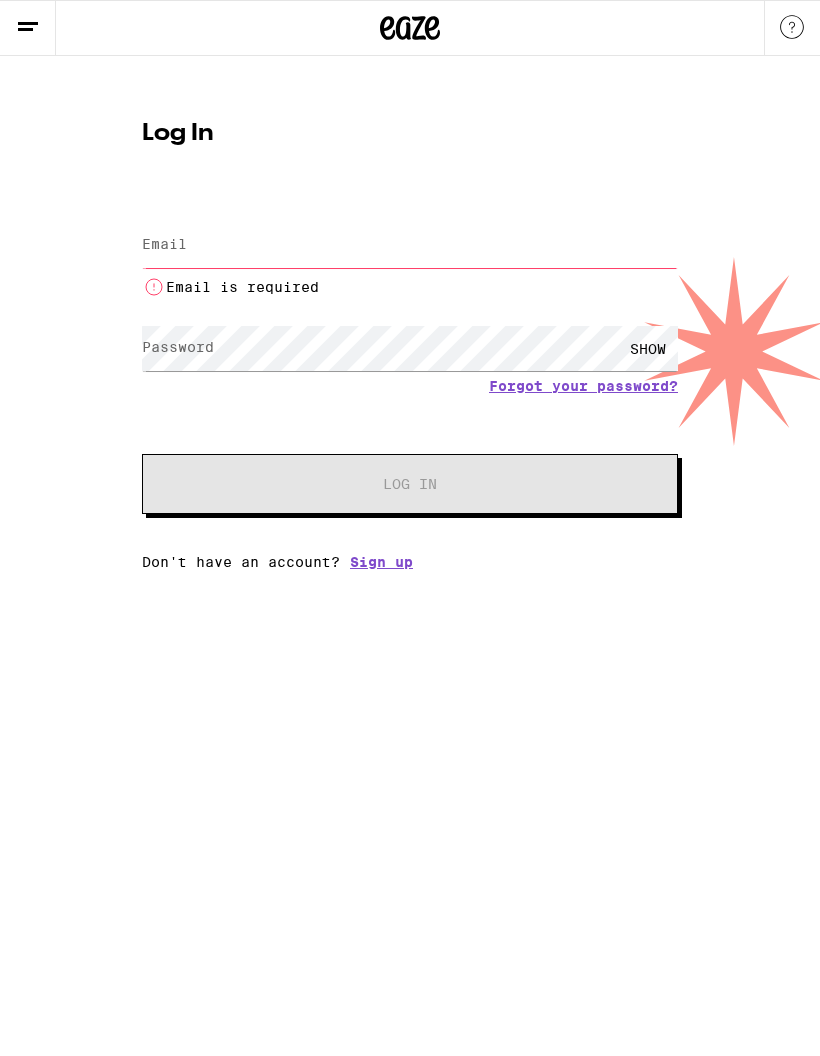 scroll, scrollTop: 0, scrollLeft: 0, axis: both 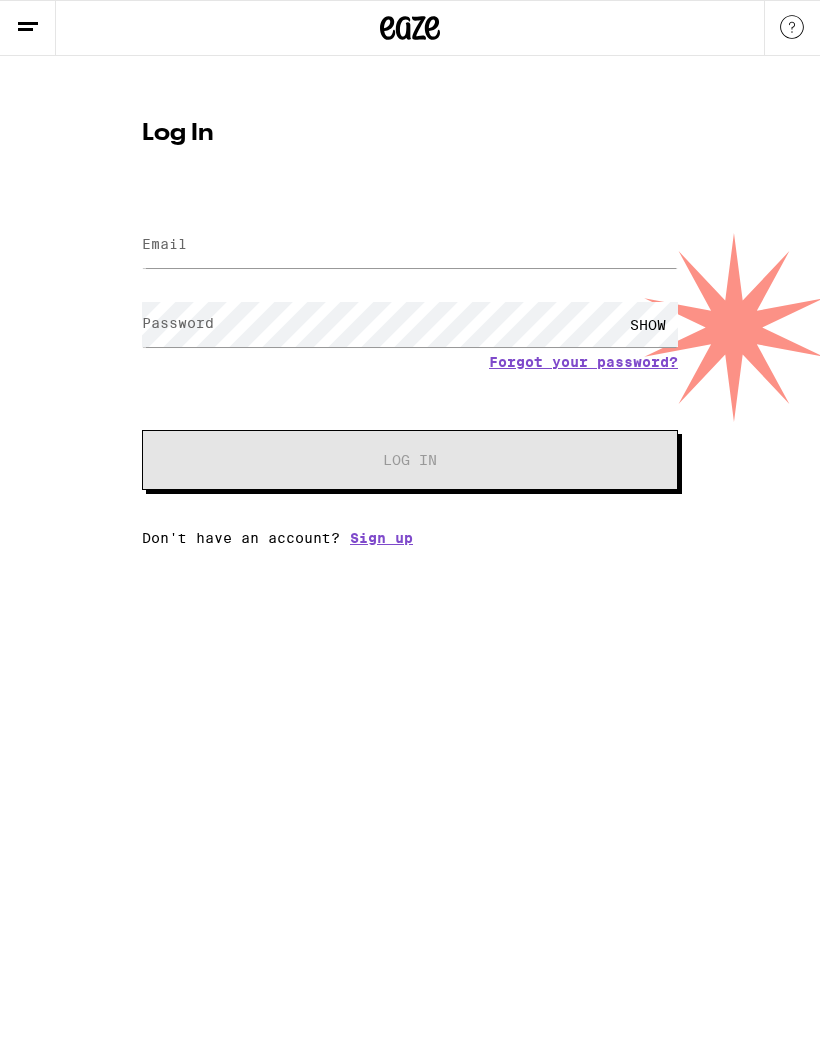 click on "Email" at bounding box center [410, 245] 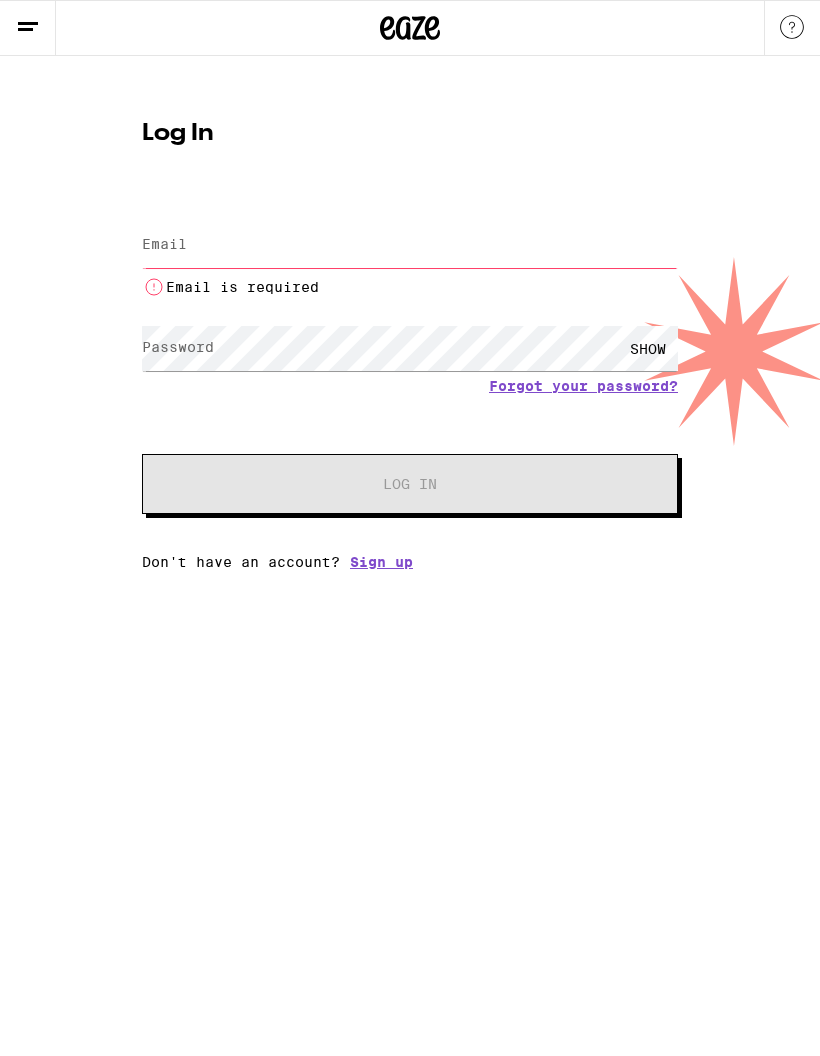 scroll, scrollTop: 0, scrollLeft: 0, axis: both 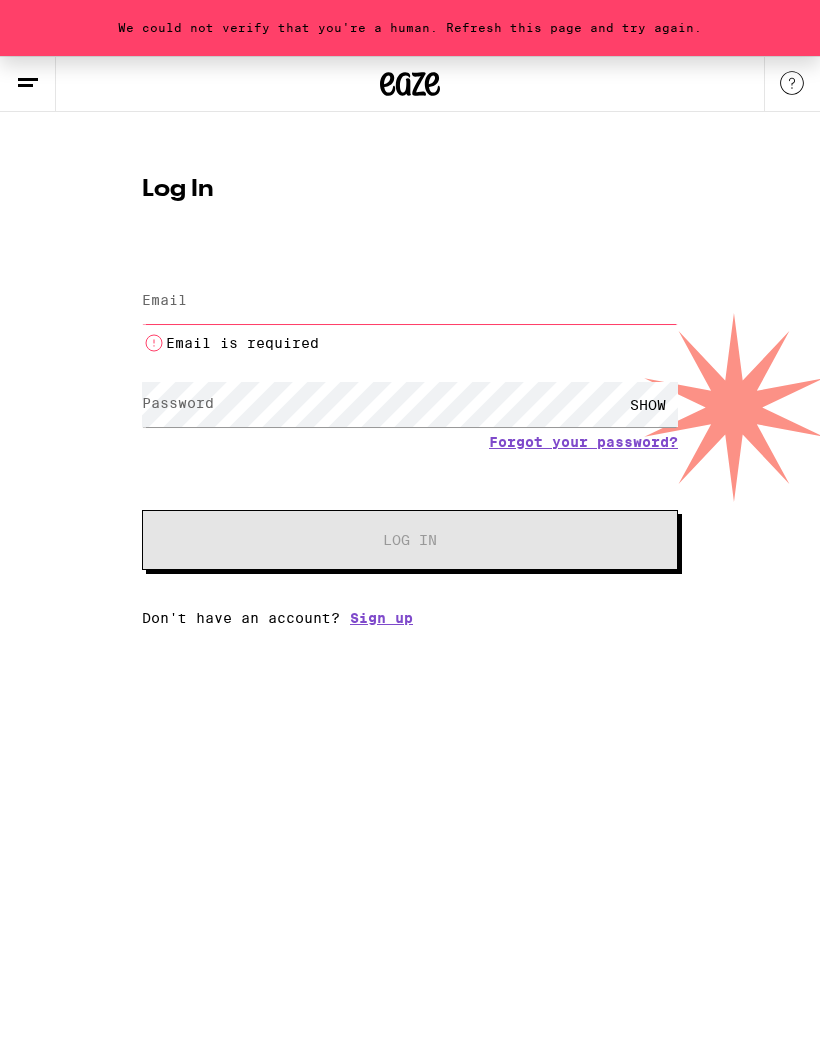 type on "[EMAIL_ADDRESS][DOMAIN_NAME]" 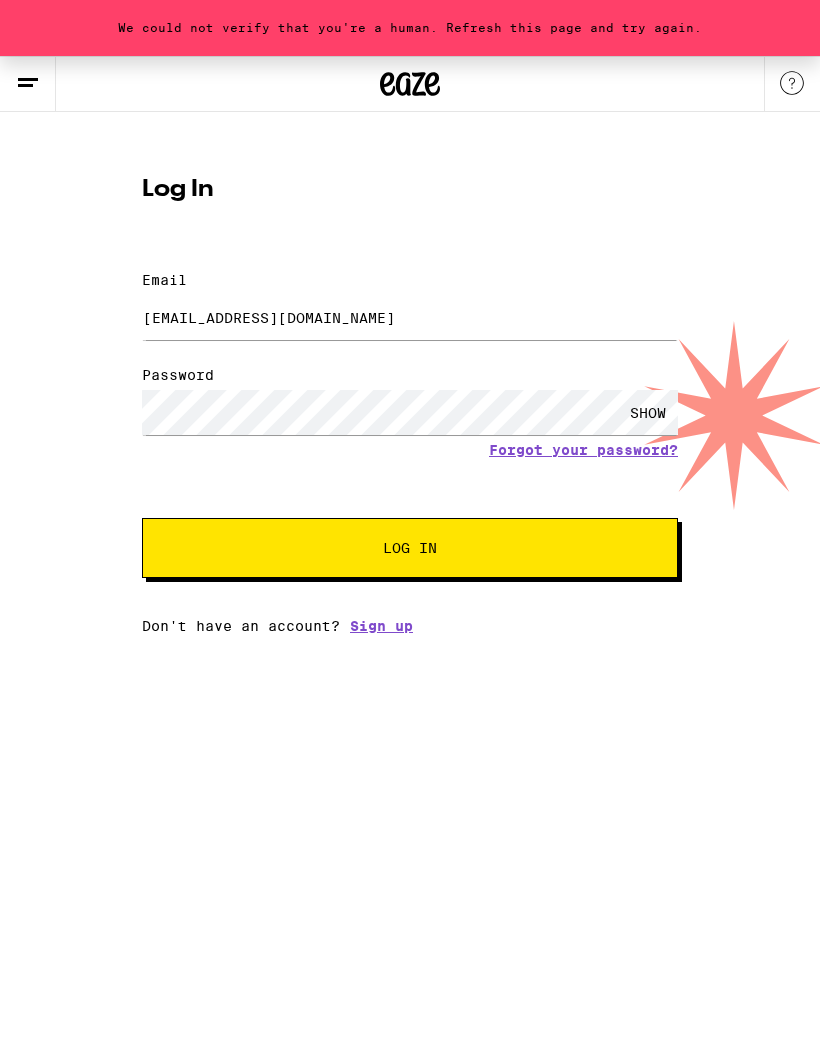 click on "Log In" at bounding box center (410, 548) 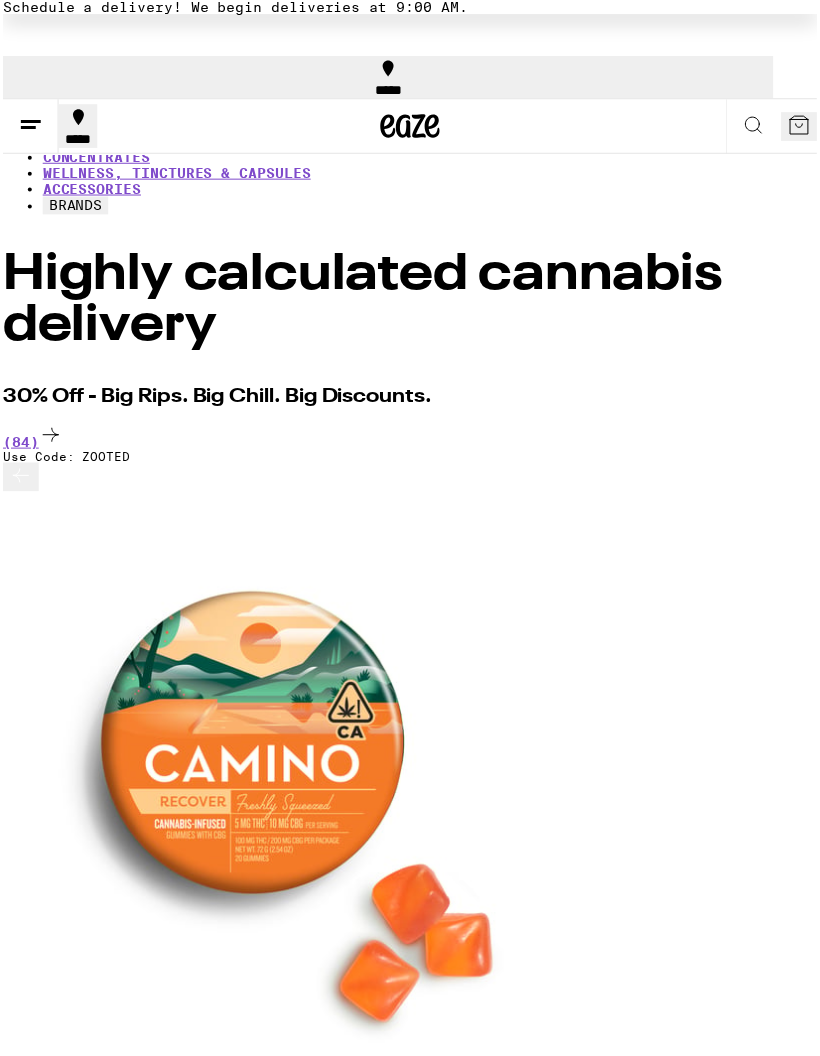 scroll, scrollTop: 0, scrollLeft: -7, axis: horizontal 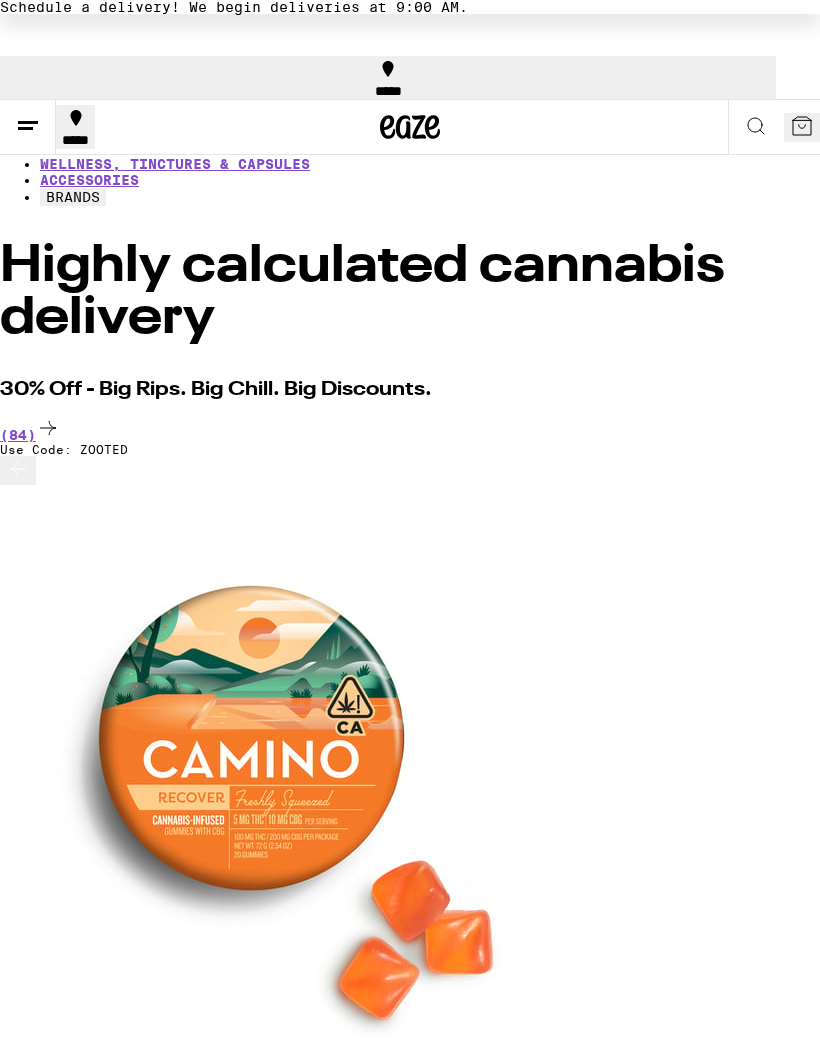 click on "EDIBLES" at bounding box center (71, 132) 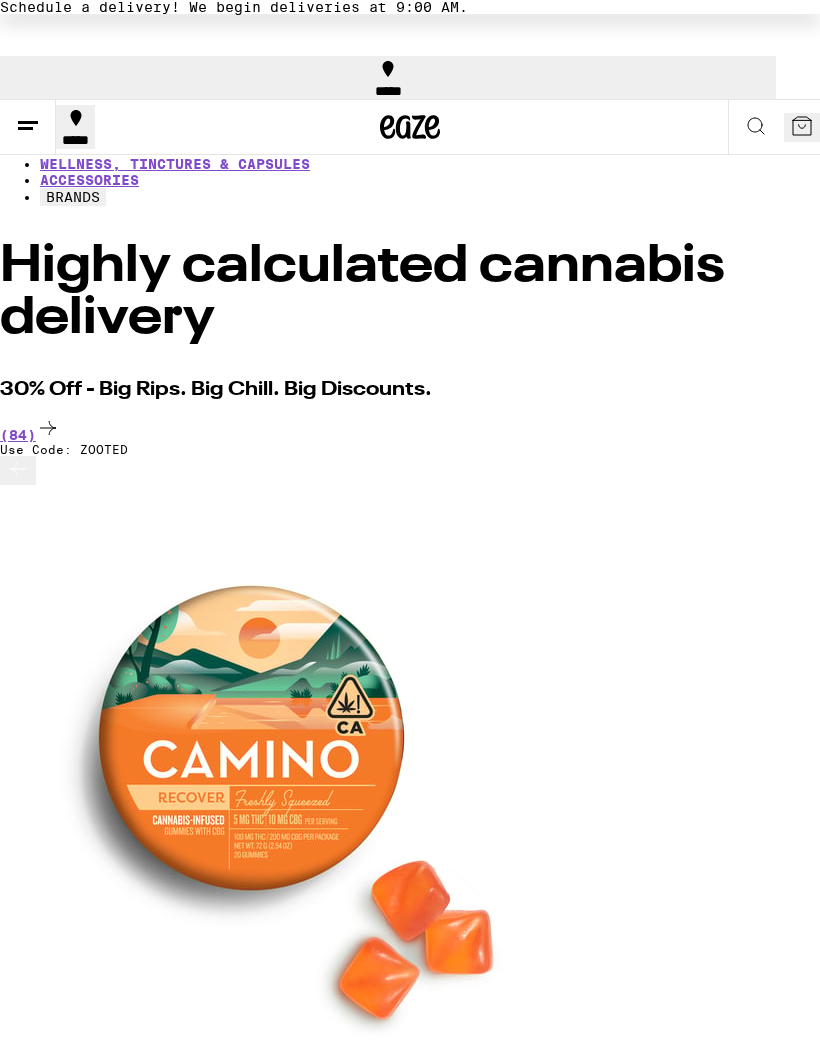 scroll, scrollTop: 0, scrollLeft: 0, axis: both 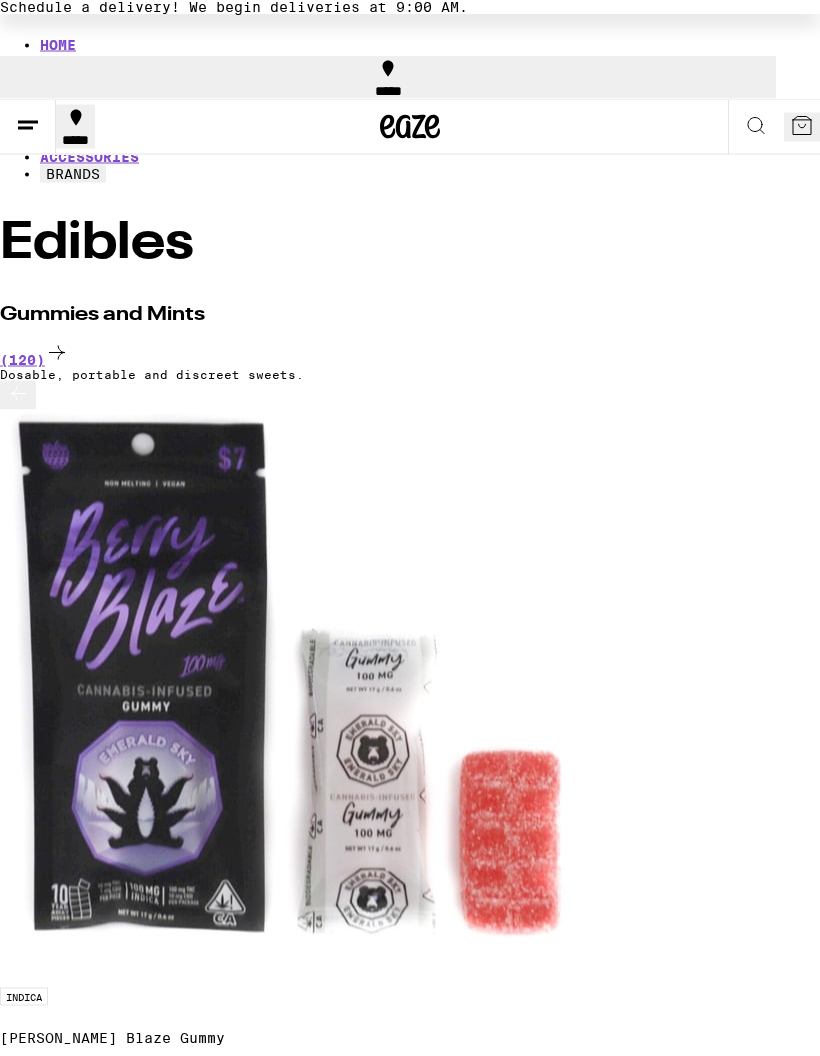click on "(120)" at bounding box center (410, 354) 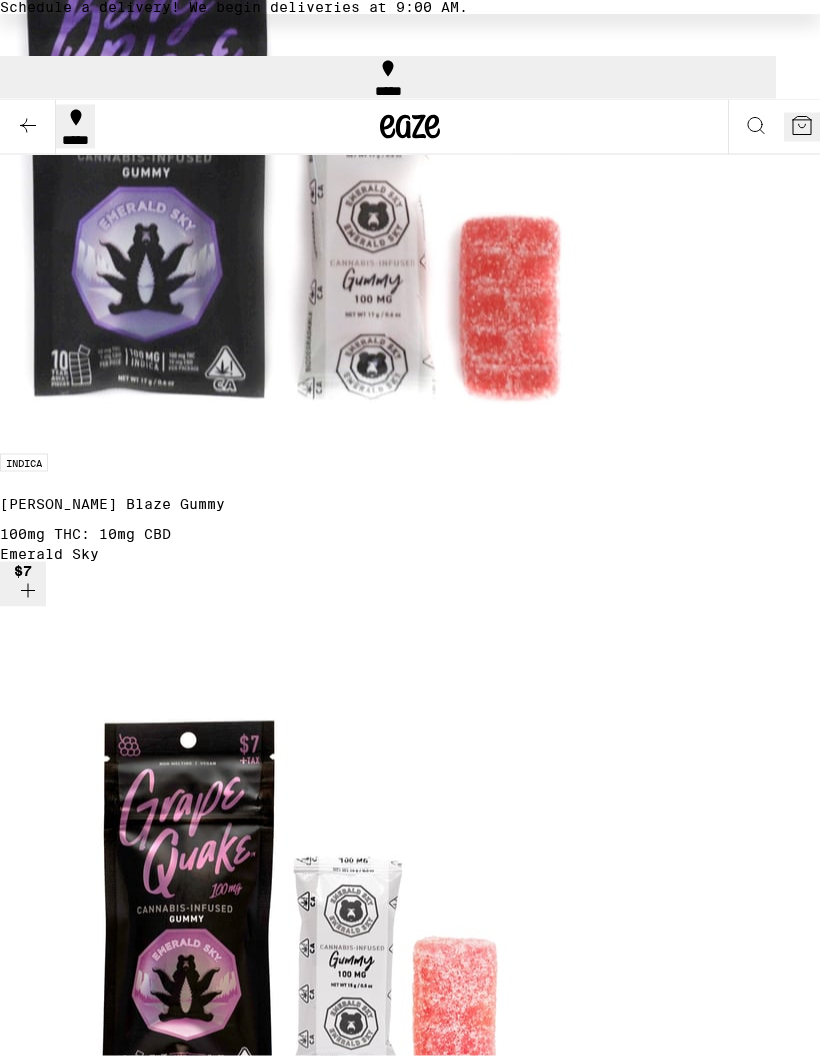 scroll, scrollTop: 0, scrollLeft: 0, axis: both 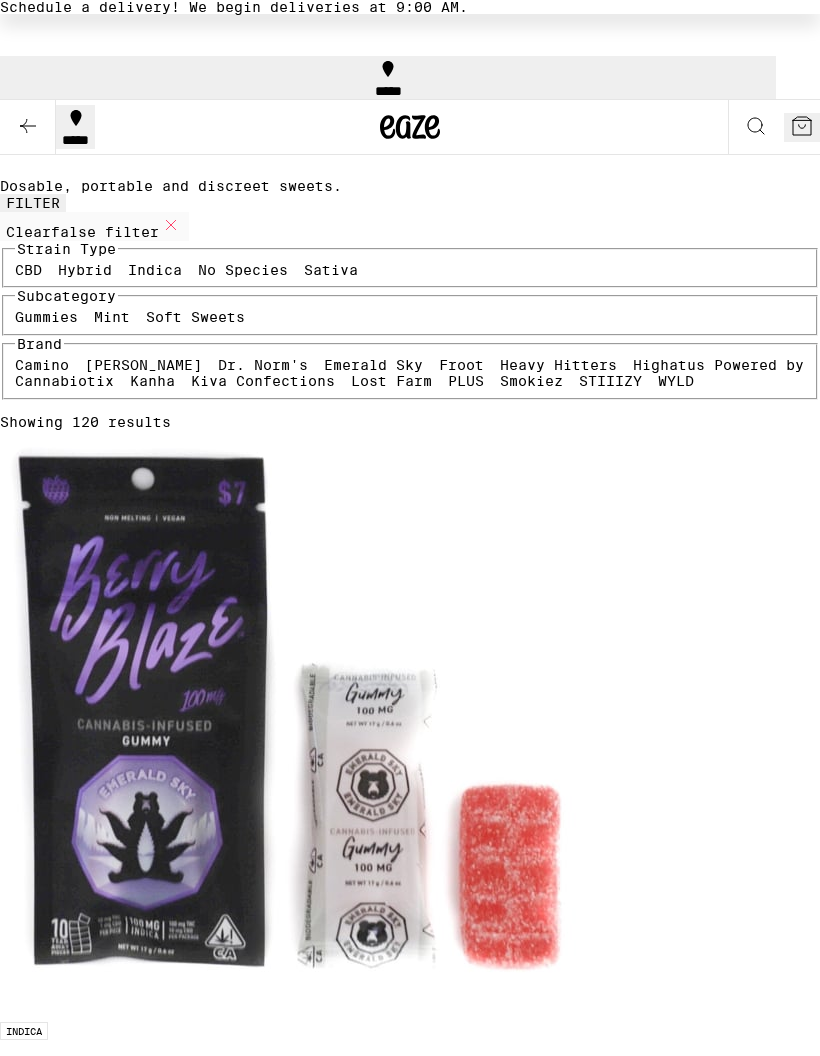 click 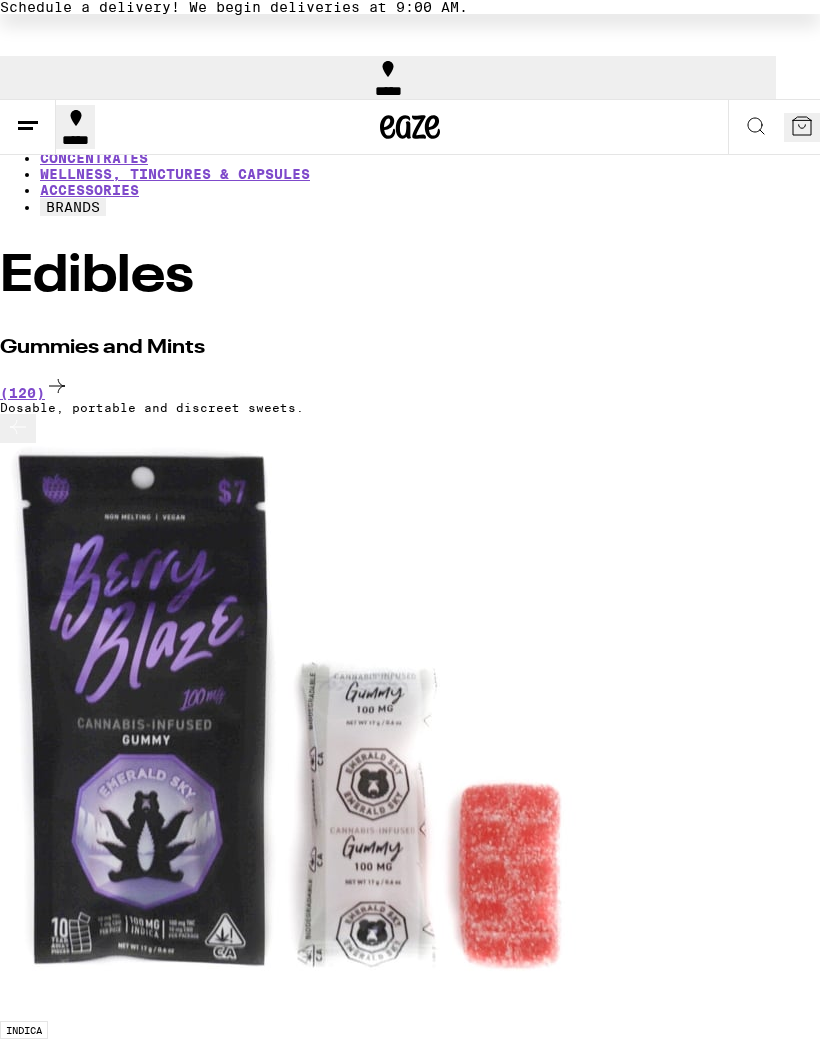 click on "SALE" at bounding box center (58, 94) 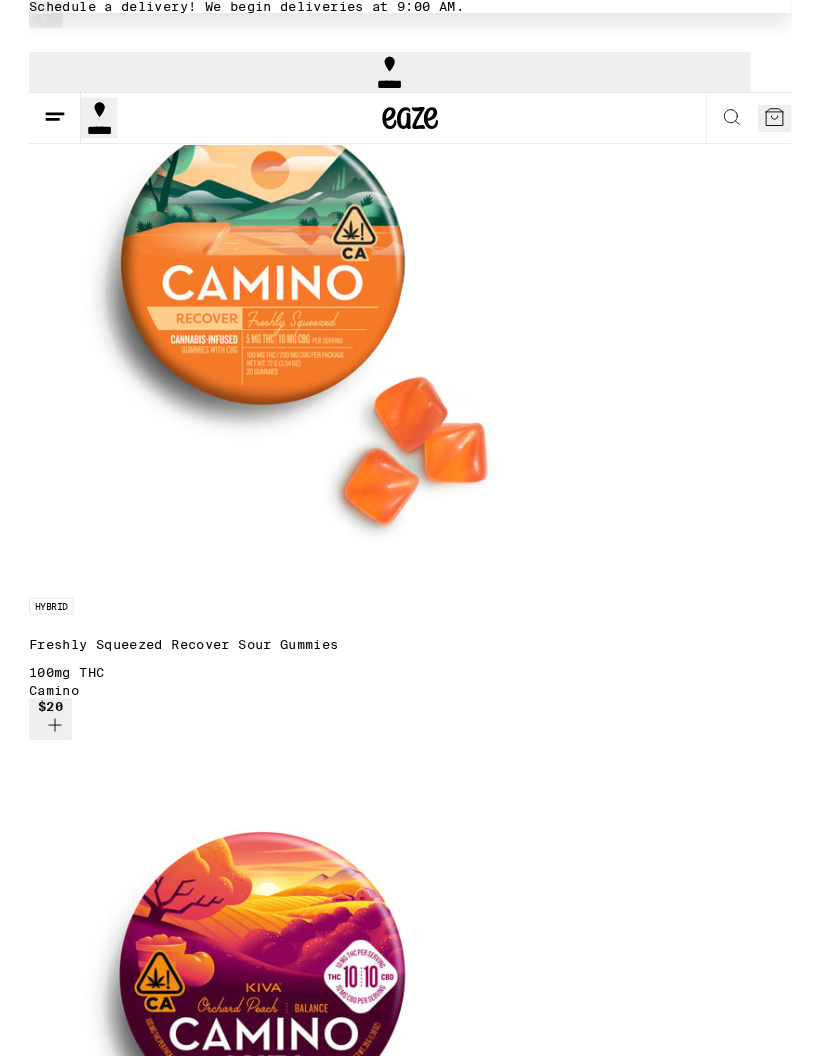 scroll, scrollTop: 413, scrollLeft: 0, axis: vertical 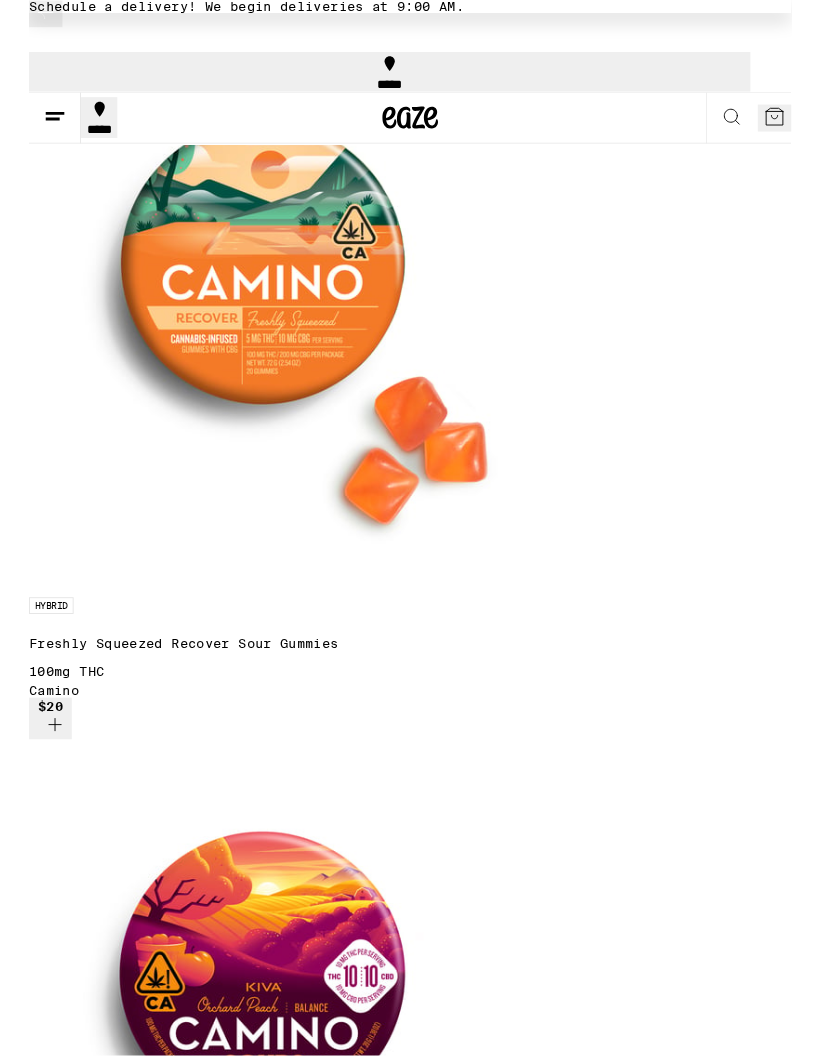 click on "(21)" at bounding box center [410, 8551] 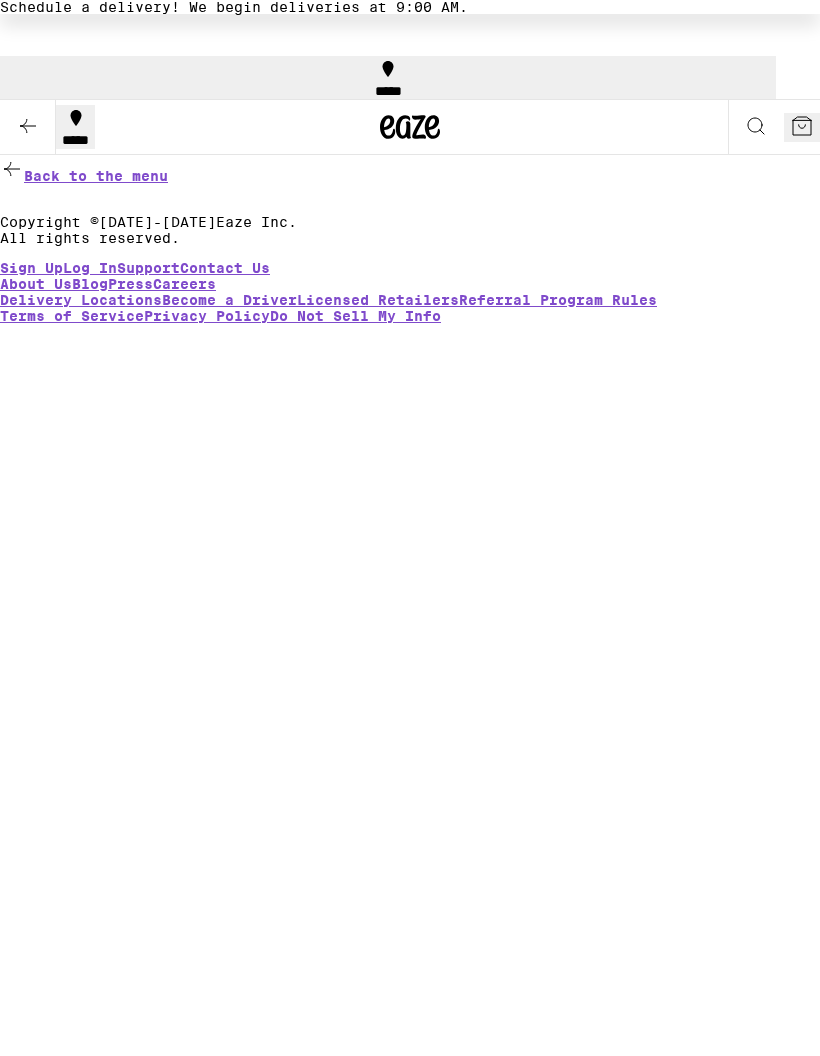 click on "Back to the menu" at bounding box center (84, 176) 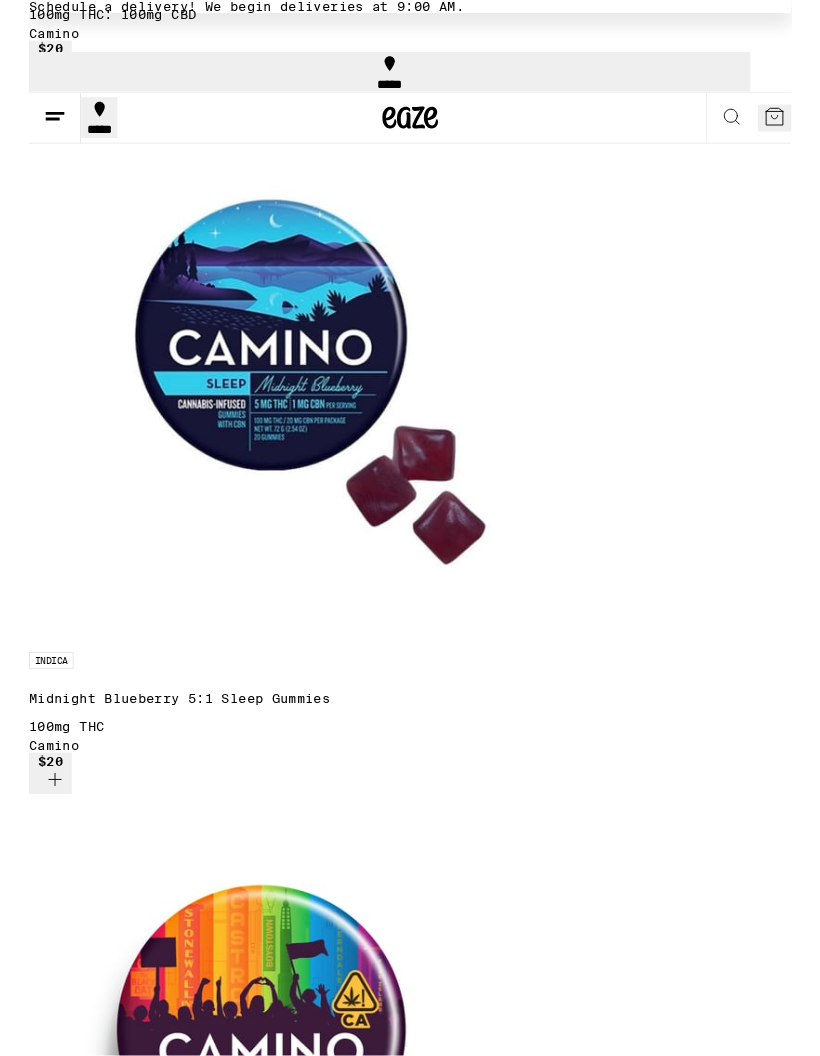 scroll, scrollTop: 1945, scrollLeft: 0, axis: vertical 